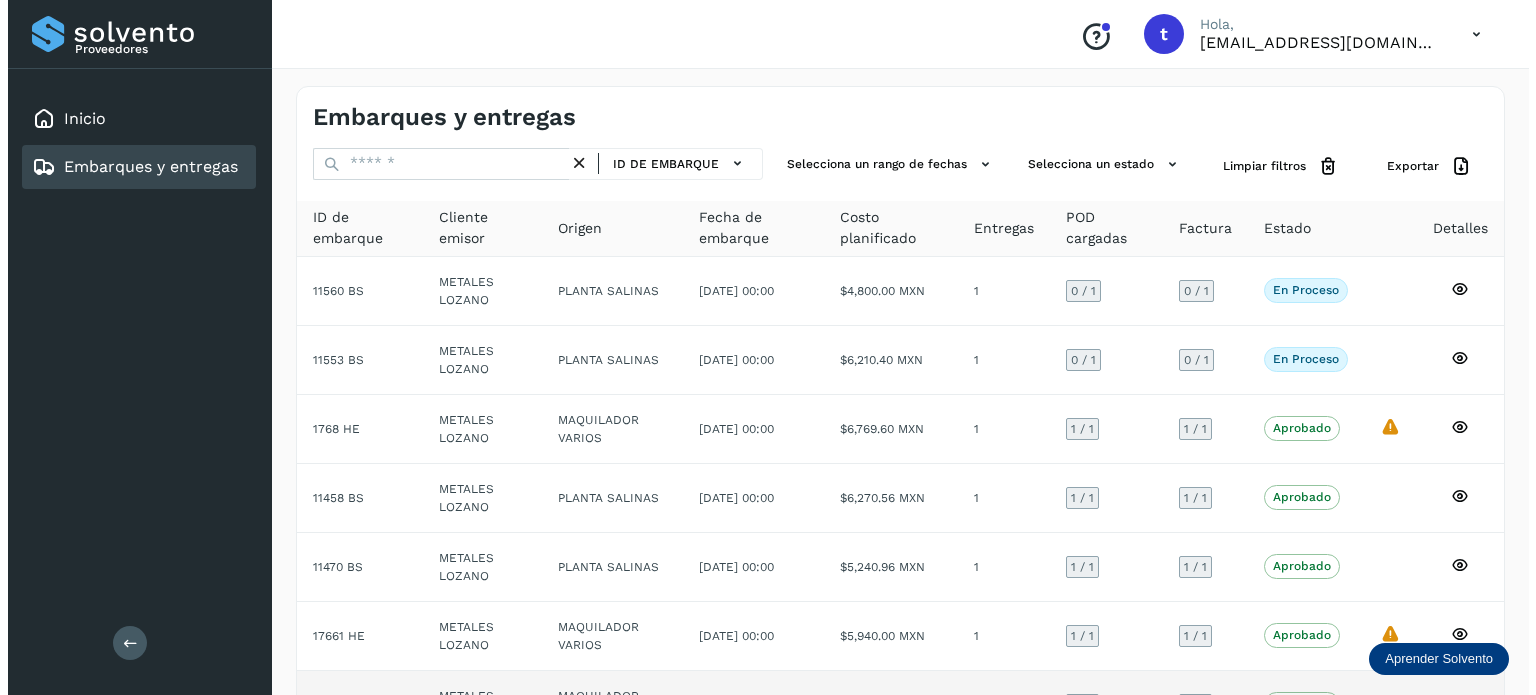 scroll, scrollTop: 0, scrollLeft: 0, axis: both 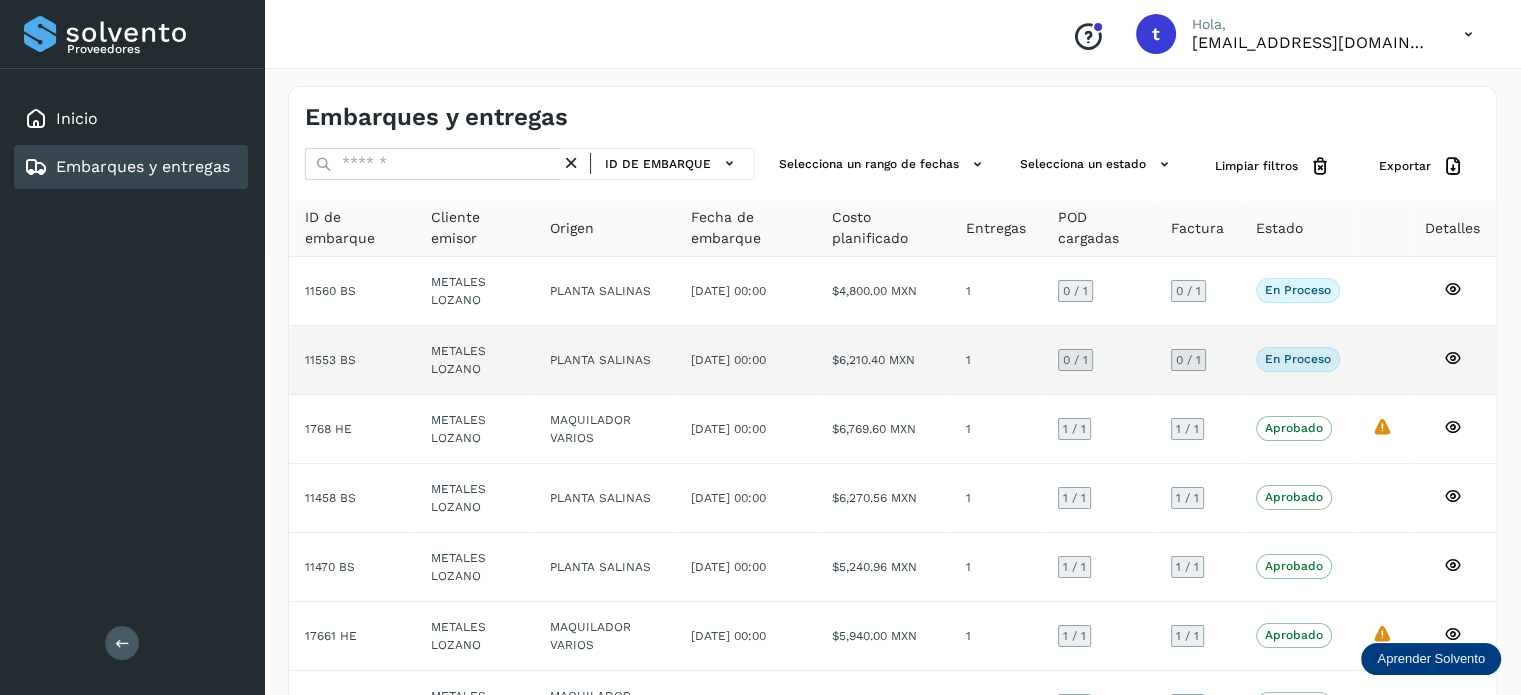 click on "$6,210.40 MXN" 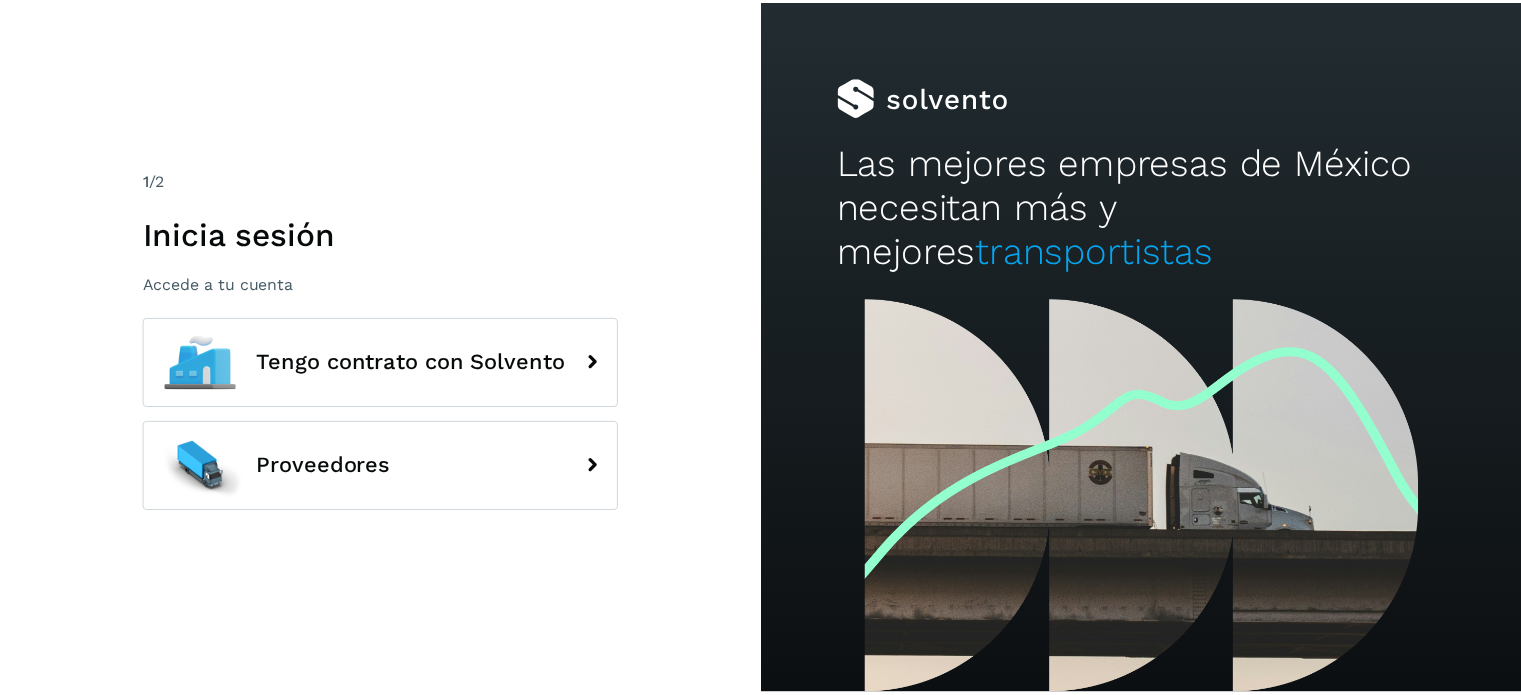 scroll, scrollTop: 0, scrollLeft: 0, axis: both 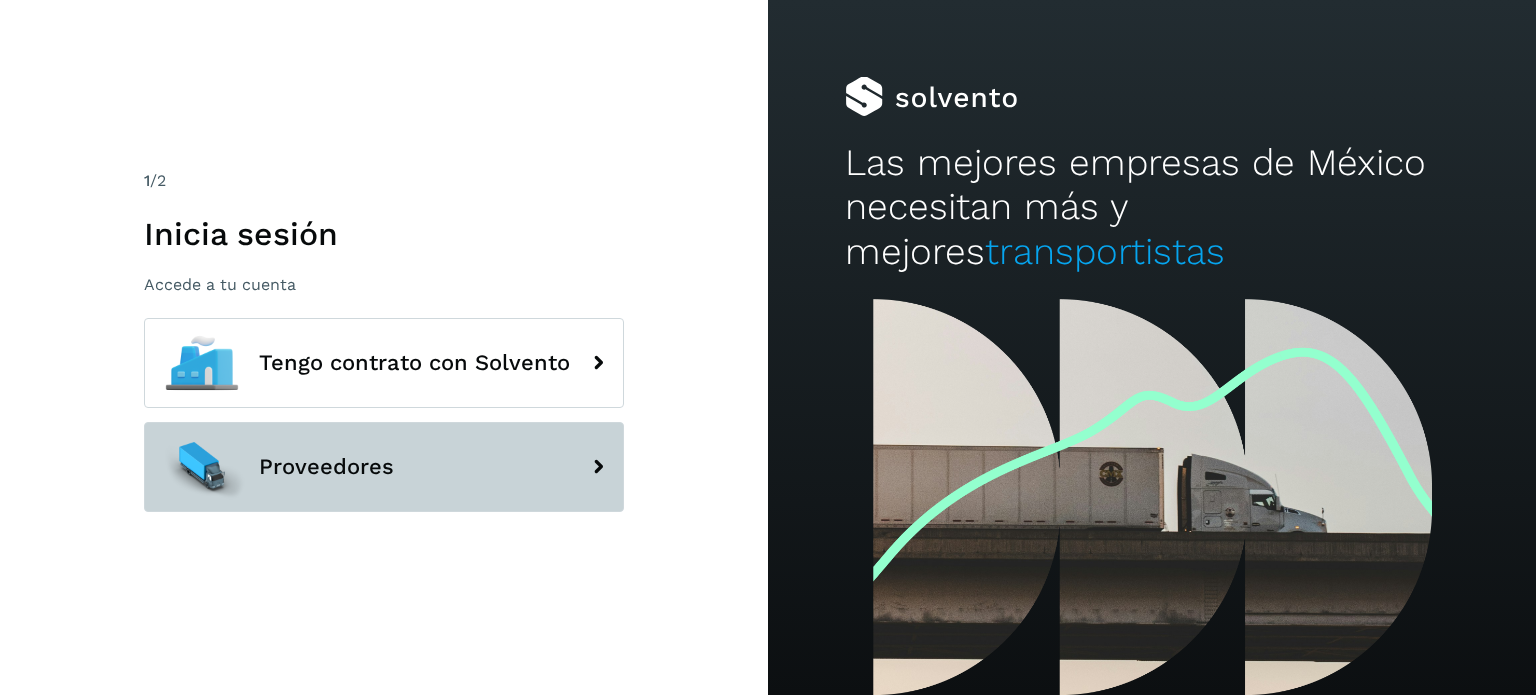 click on "Proveedores" at bounding box center (384, 467) 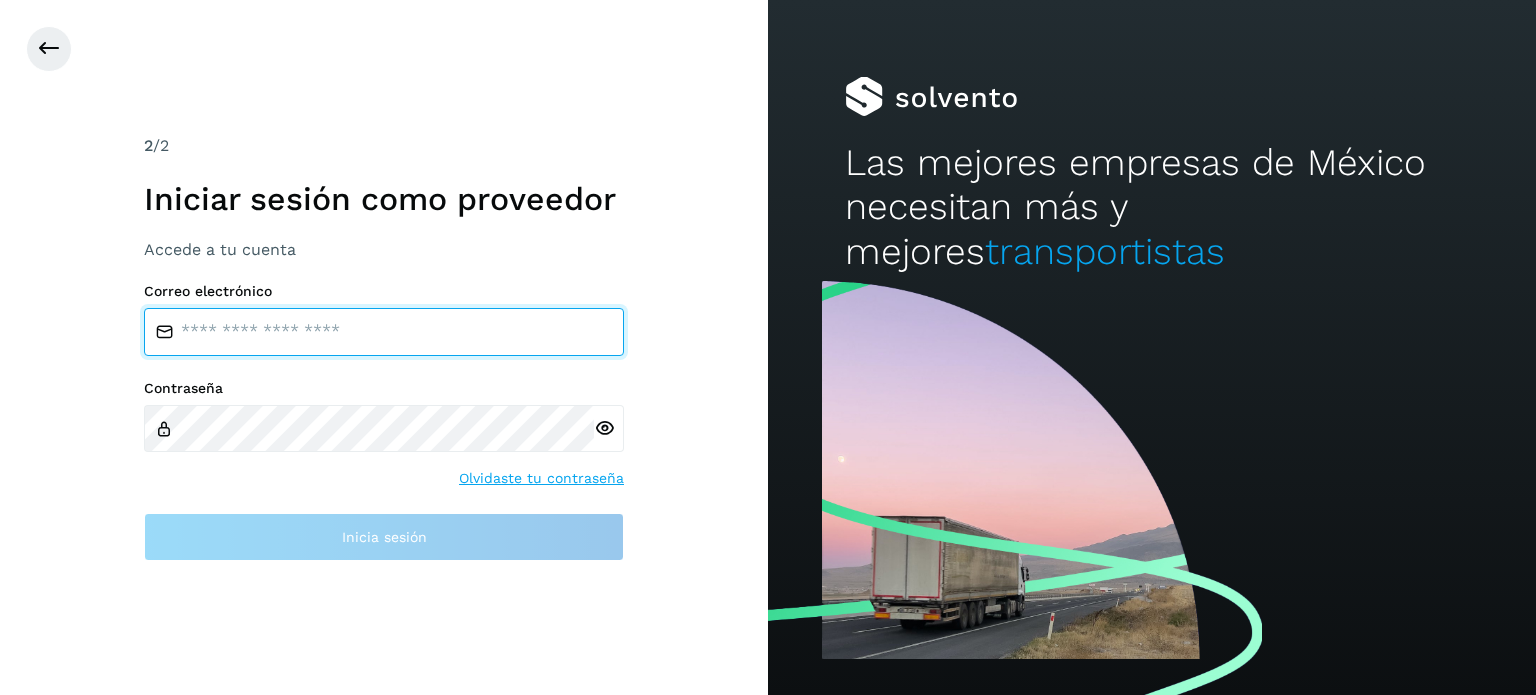 click at bounding box center [384, 332] 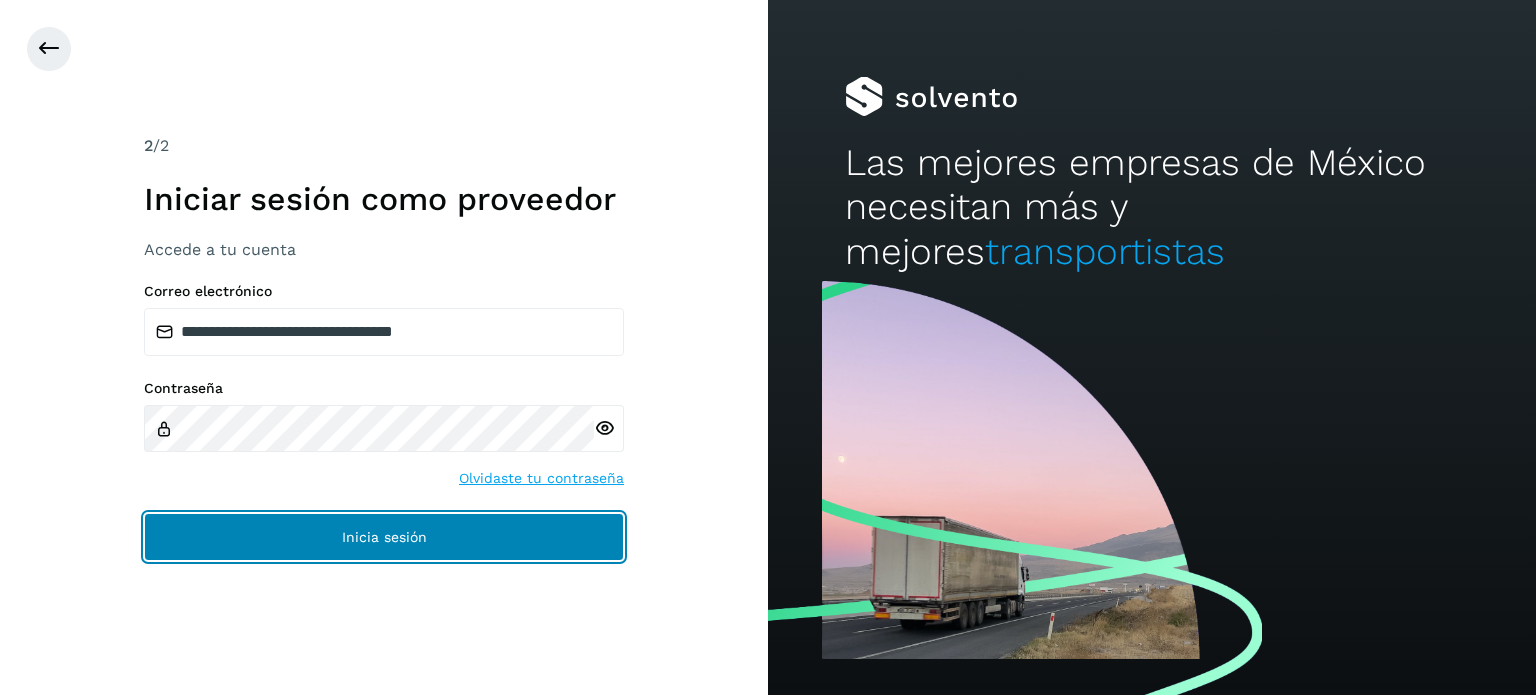 click on "Inicia sesión" at bounding box center (384, 537) 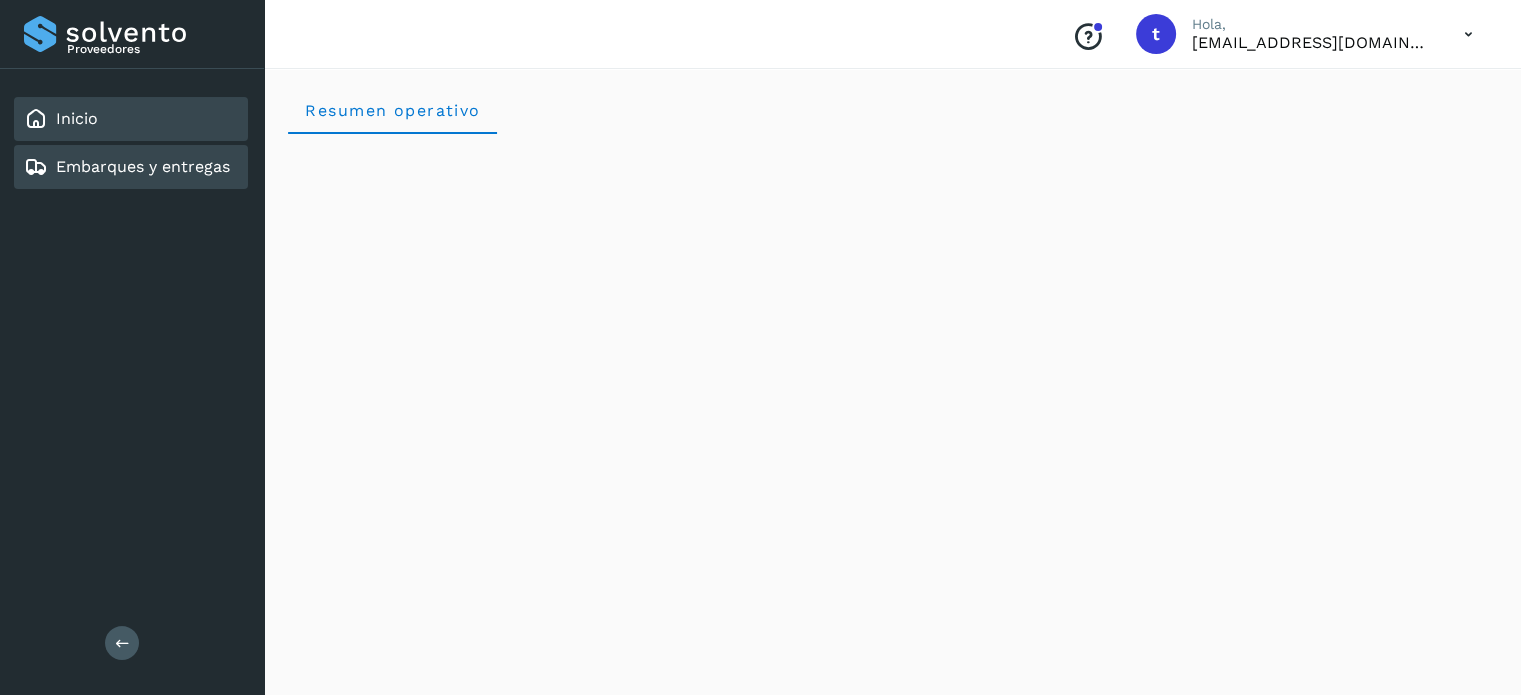 click on "Embarques y entregas" at bounding box center (143, 166) 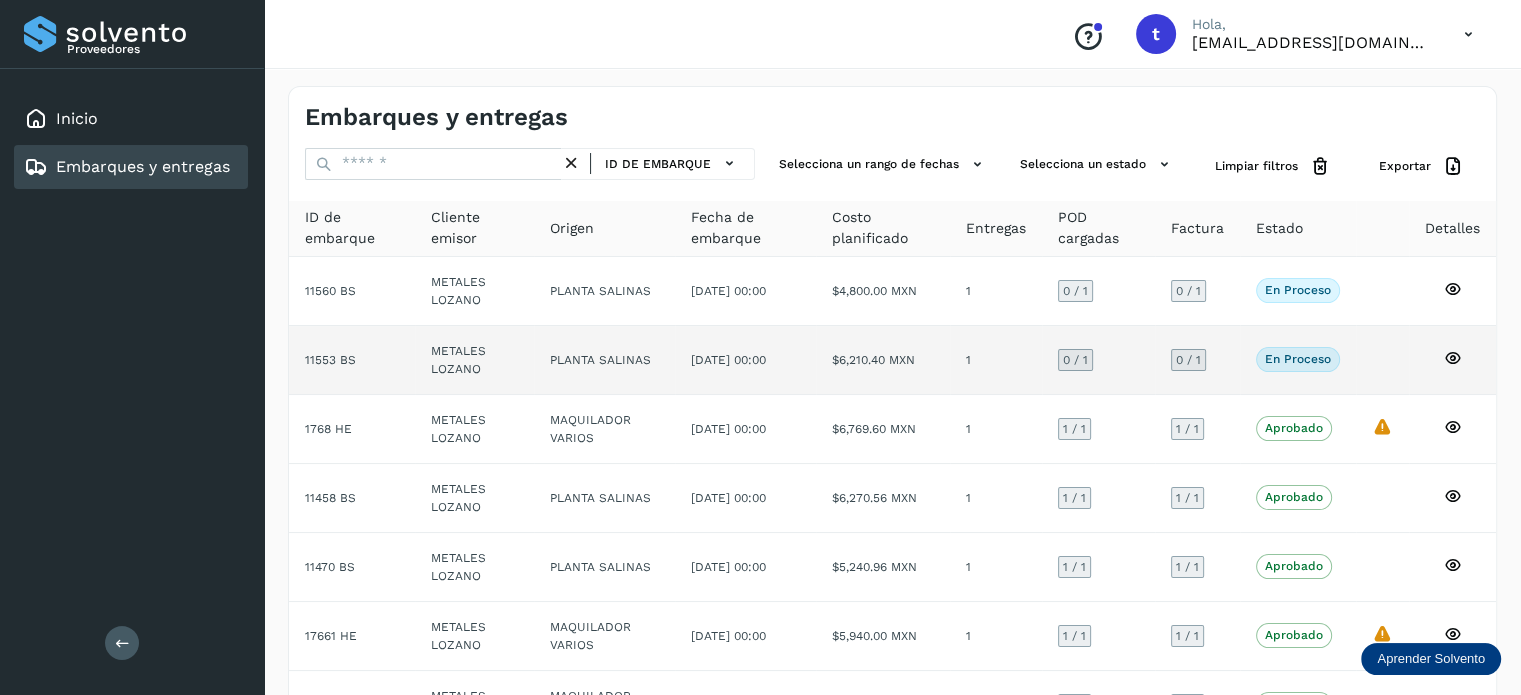 click on "En proceso
Verifica el estado de la factura o entregas asociadas a este embarque" 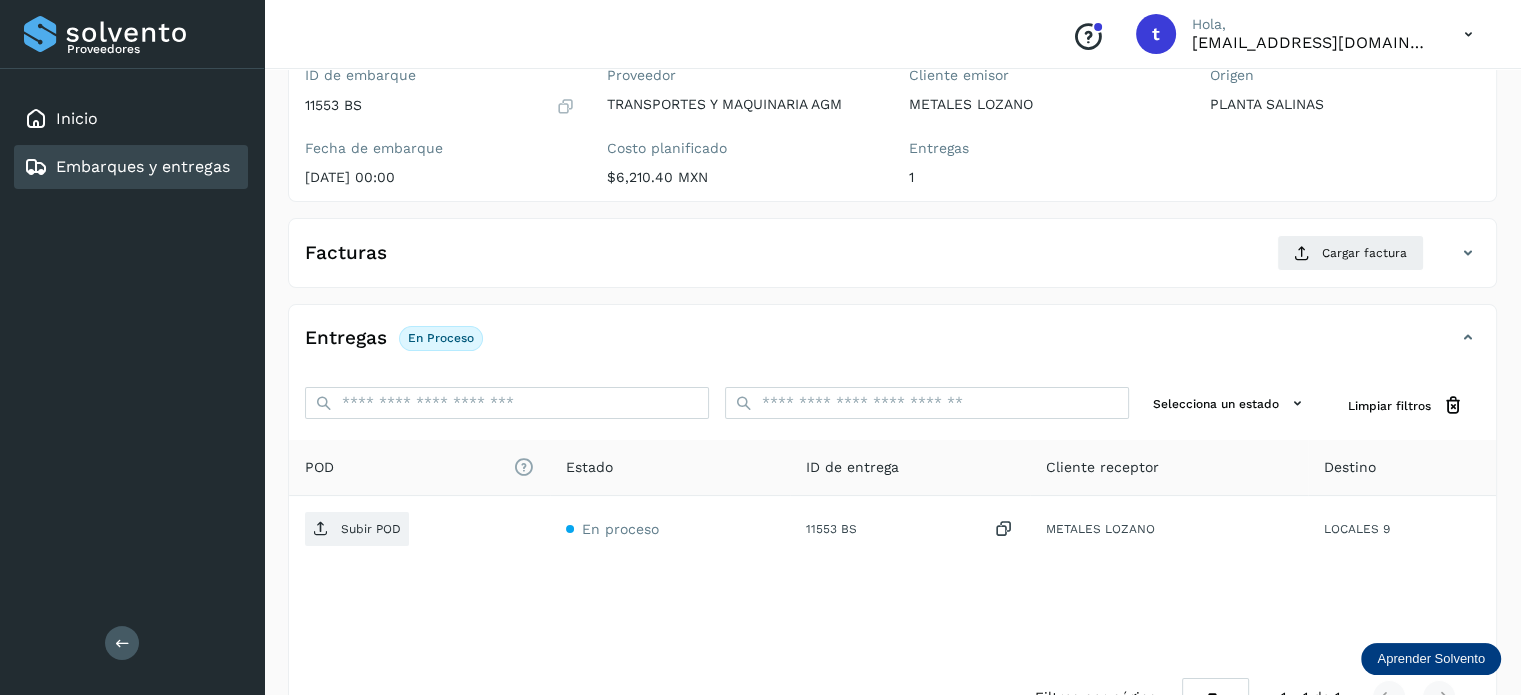scroll, scrollTop: 200, scrollLeft: 0, axis: vertical 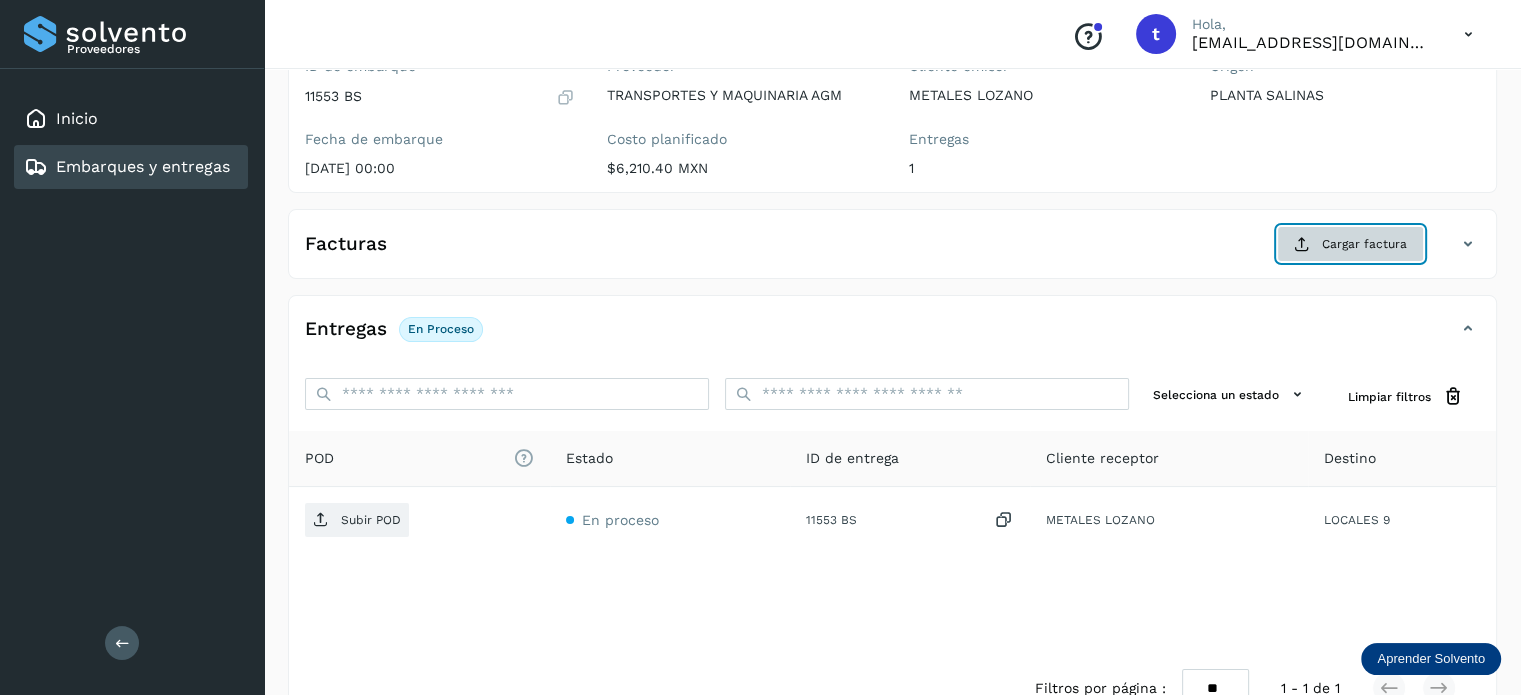 click on "Cargar factura" at bounding box center [1350, 244] 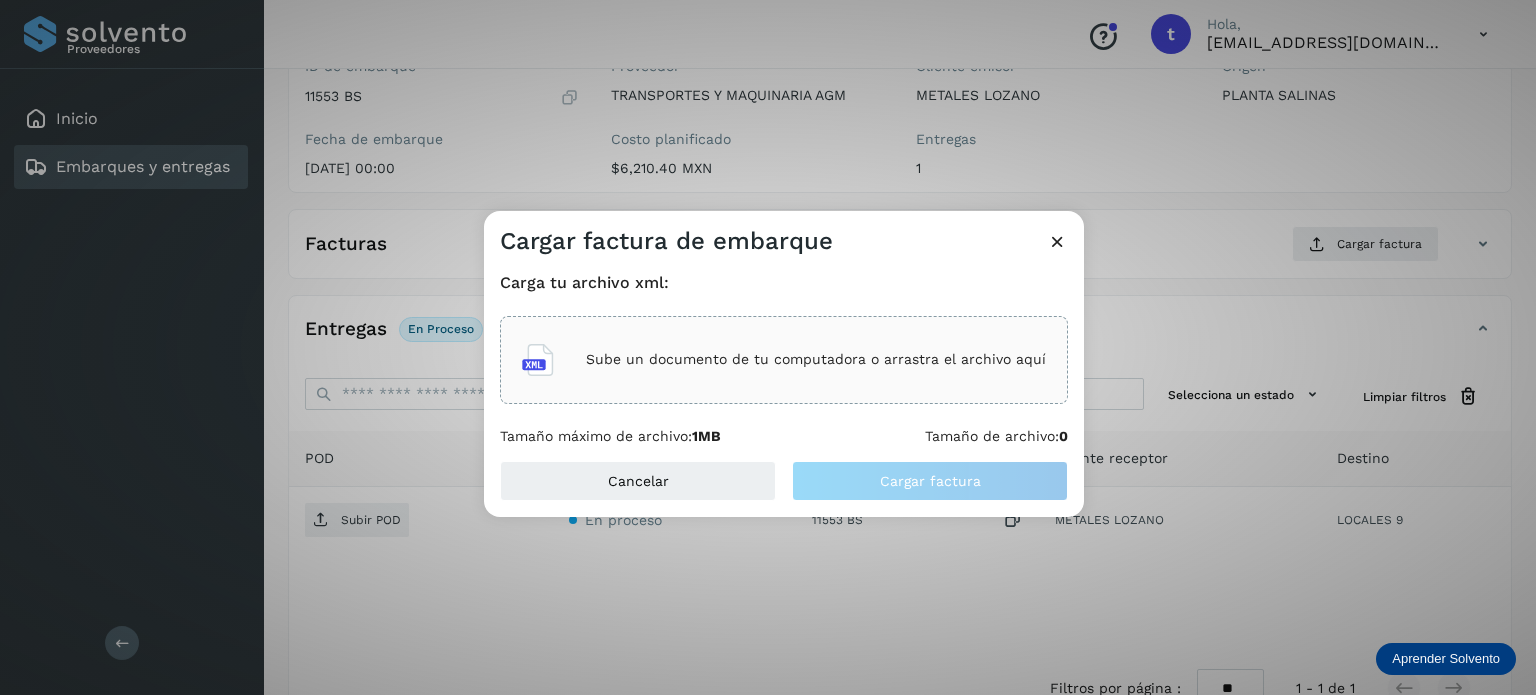 click on "Sube un documento de tu computadora o arrastra el archivo aquí" at bounding box center (816, 359) 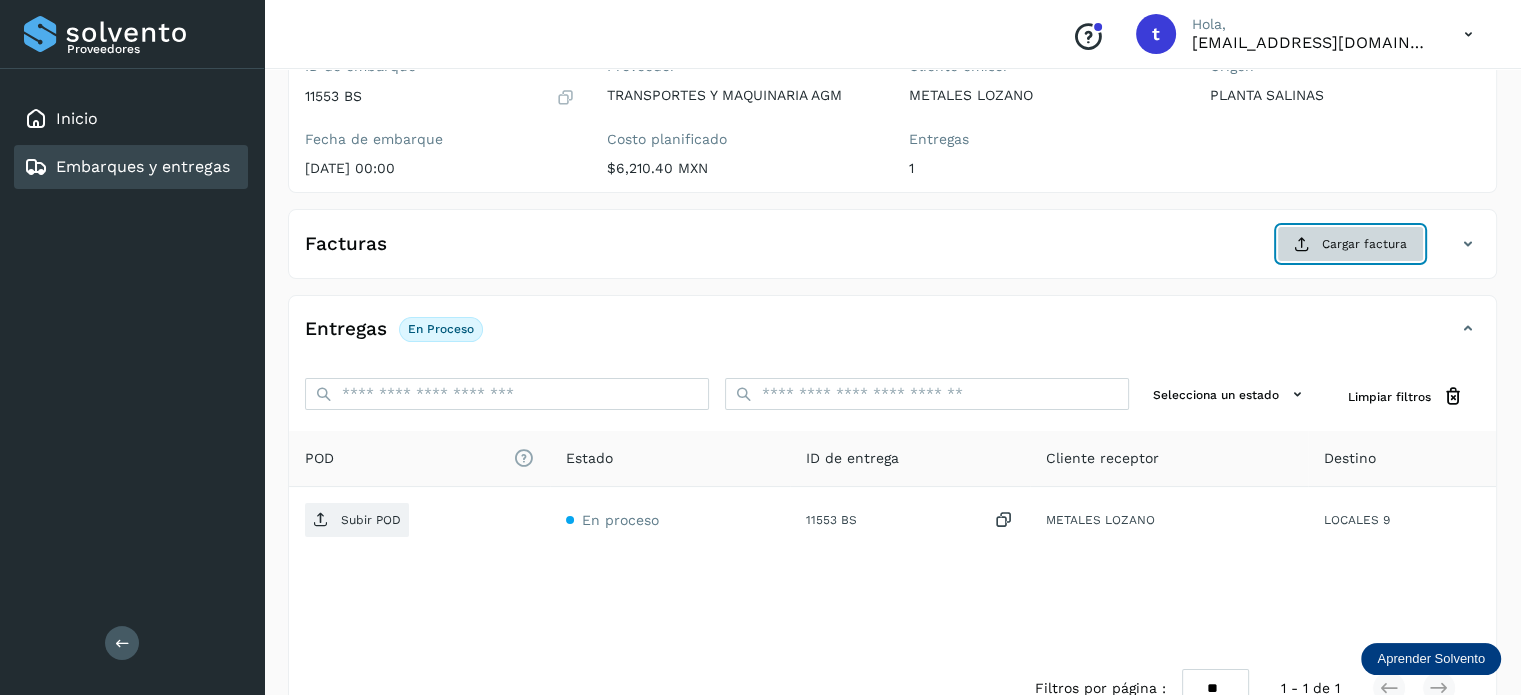 click on "Cargar factura" at bounding box center [1350, 244] 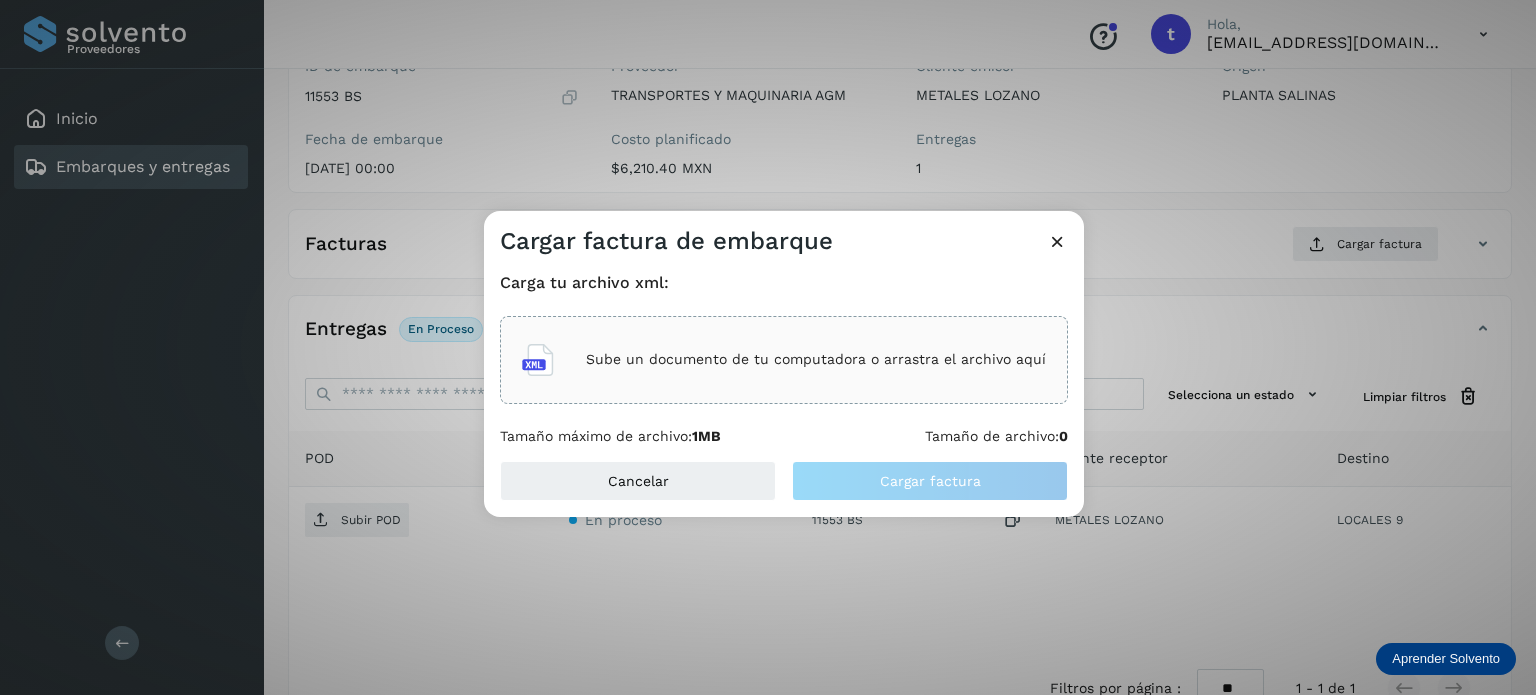 click on "Sube un documento de tu computadora o arrastra el archivo aquí" 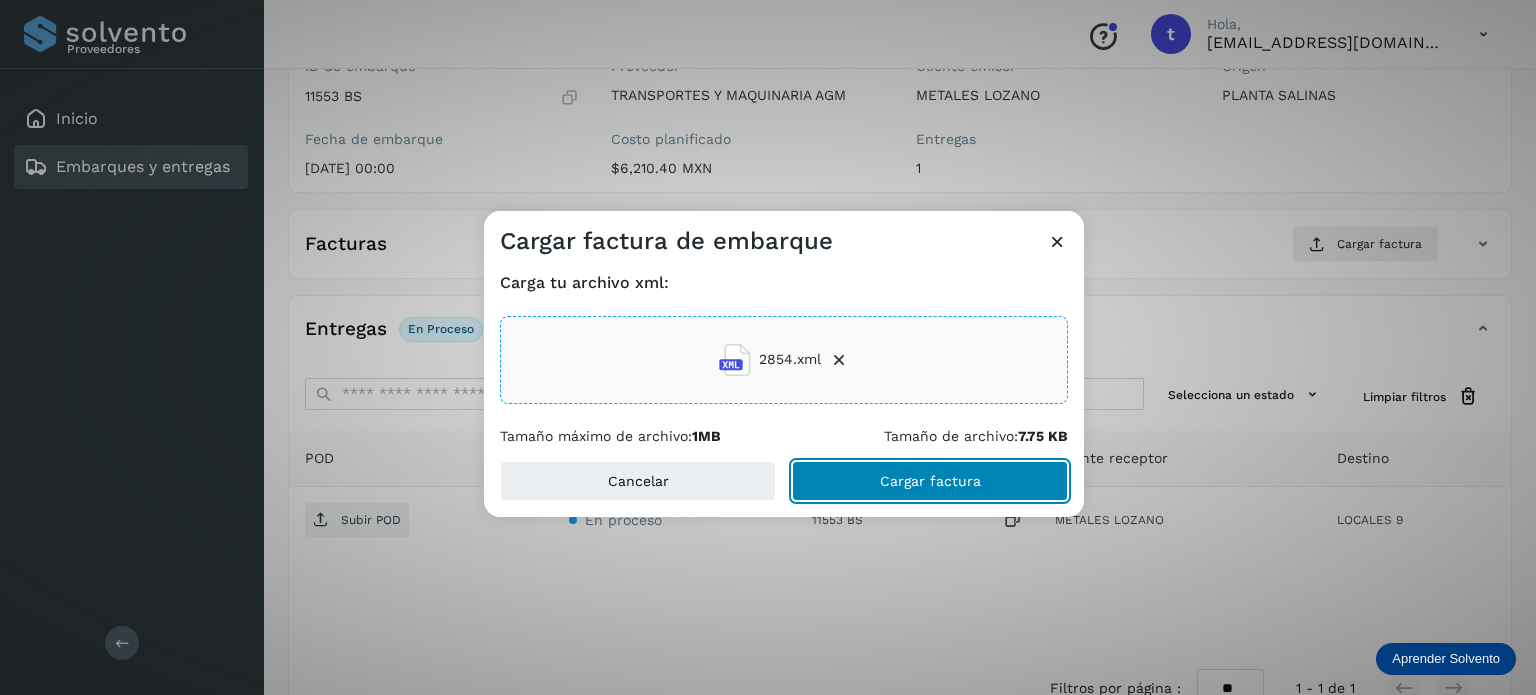click on "Cargar factura" 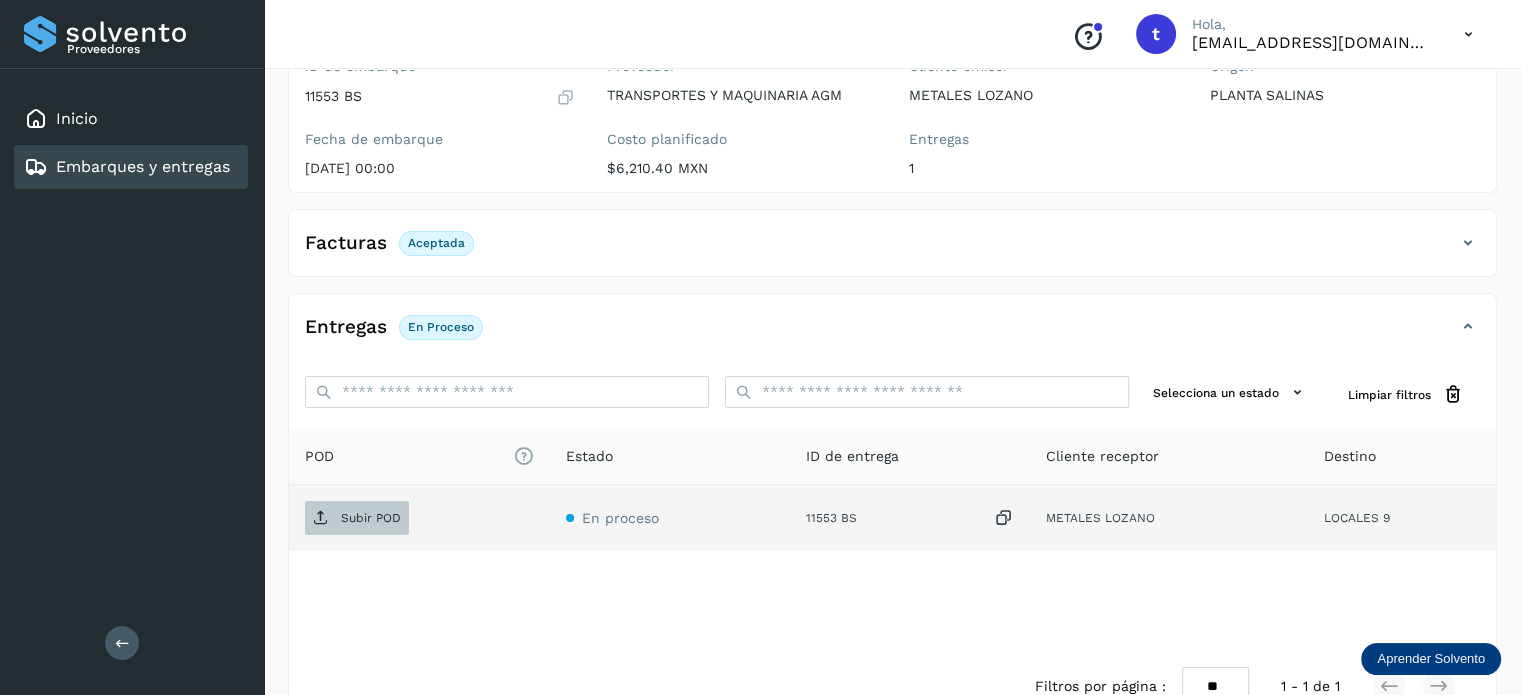 click on "Subir POD" at bounding box center [371, 518] 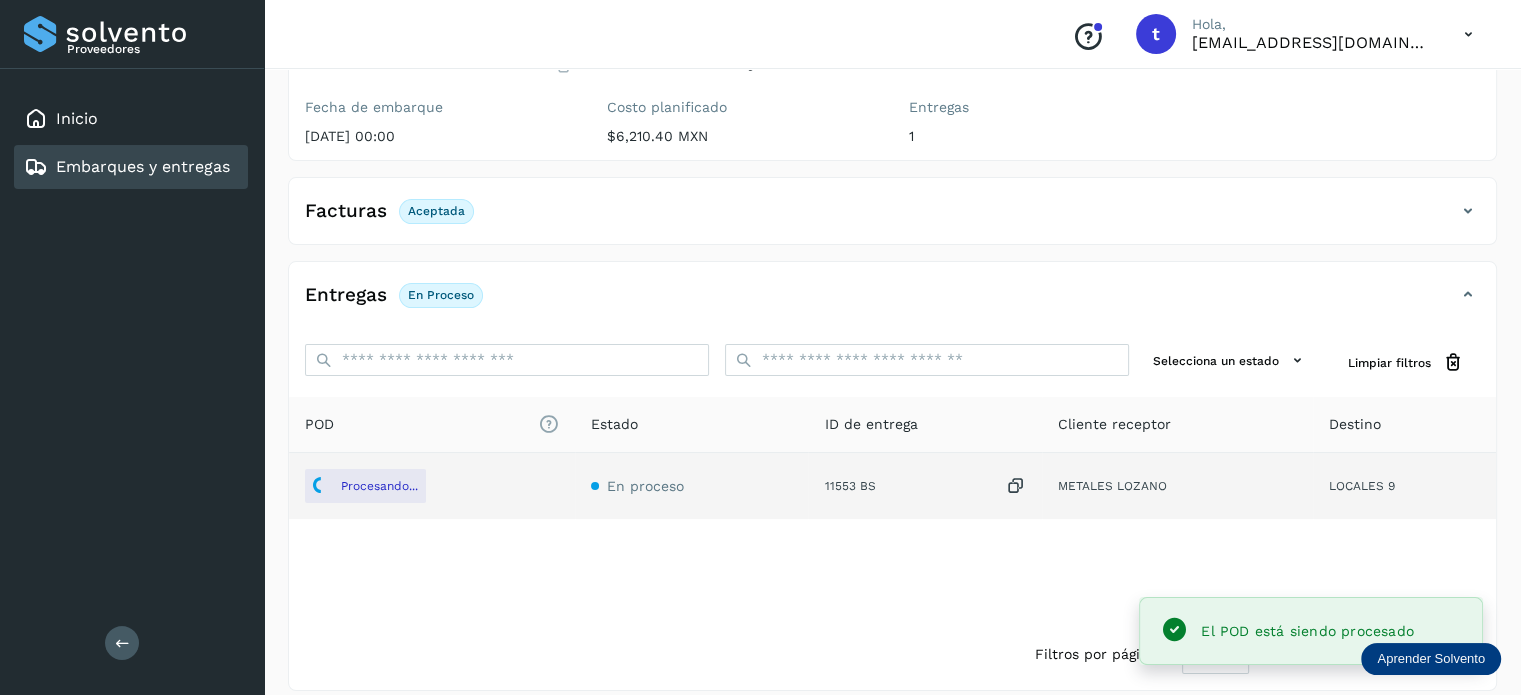 scroll, scrollTop: 250, scrollLeft: 0, axis: vertical 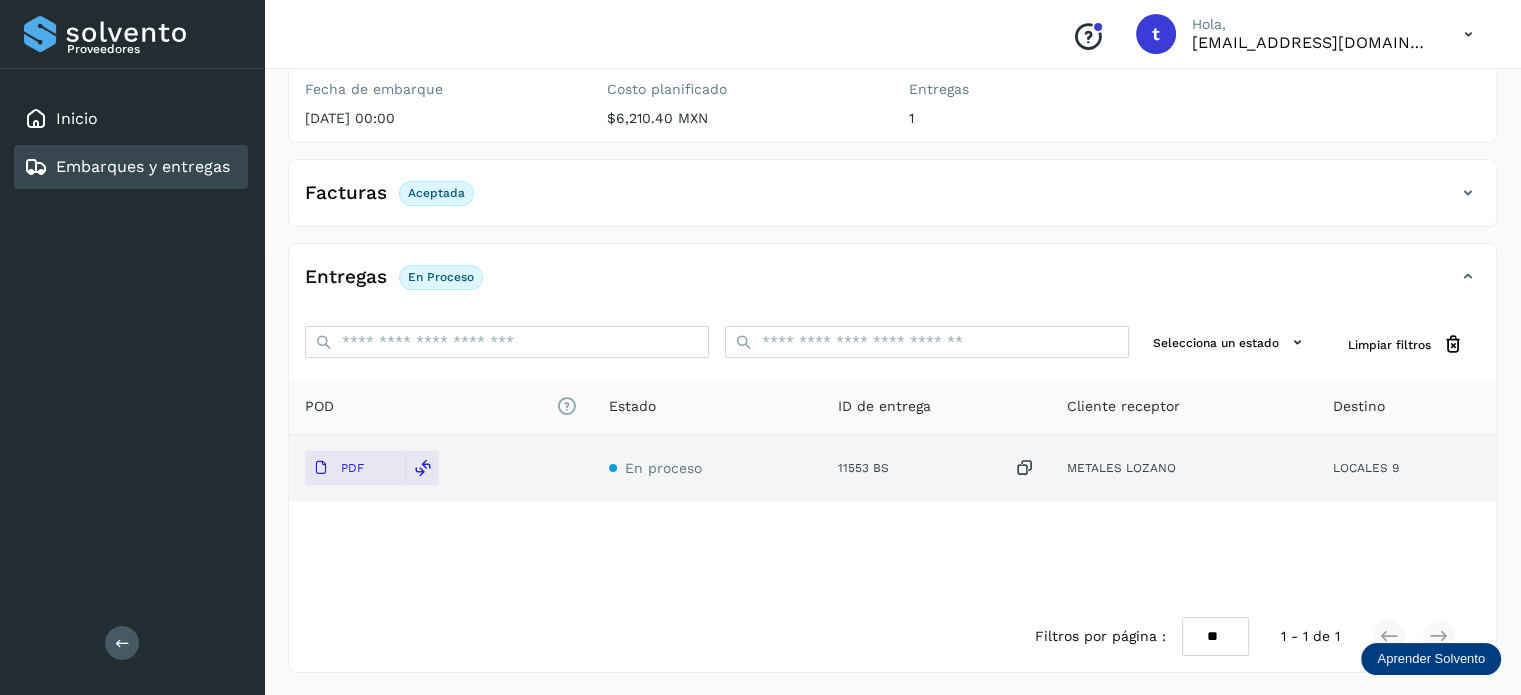 click on "Embarques y entregas" at bounding box center (143, 166) 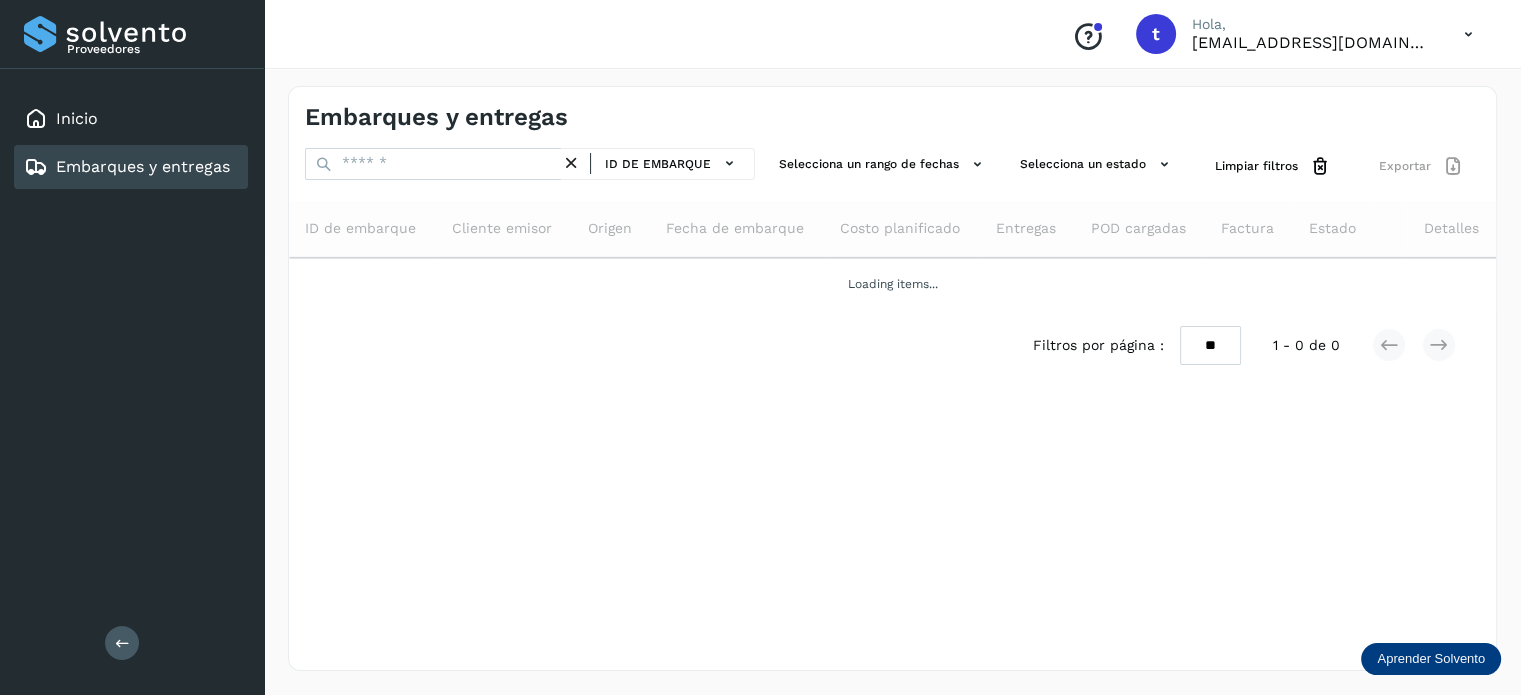 scroll, scrollTop: 0, scrollLeft: 0, axis: both 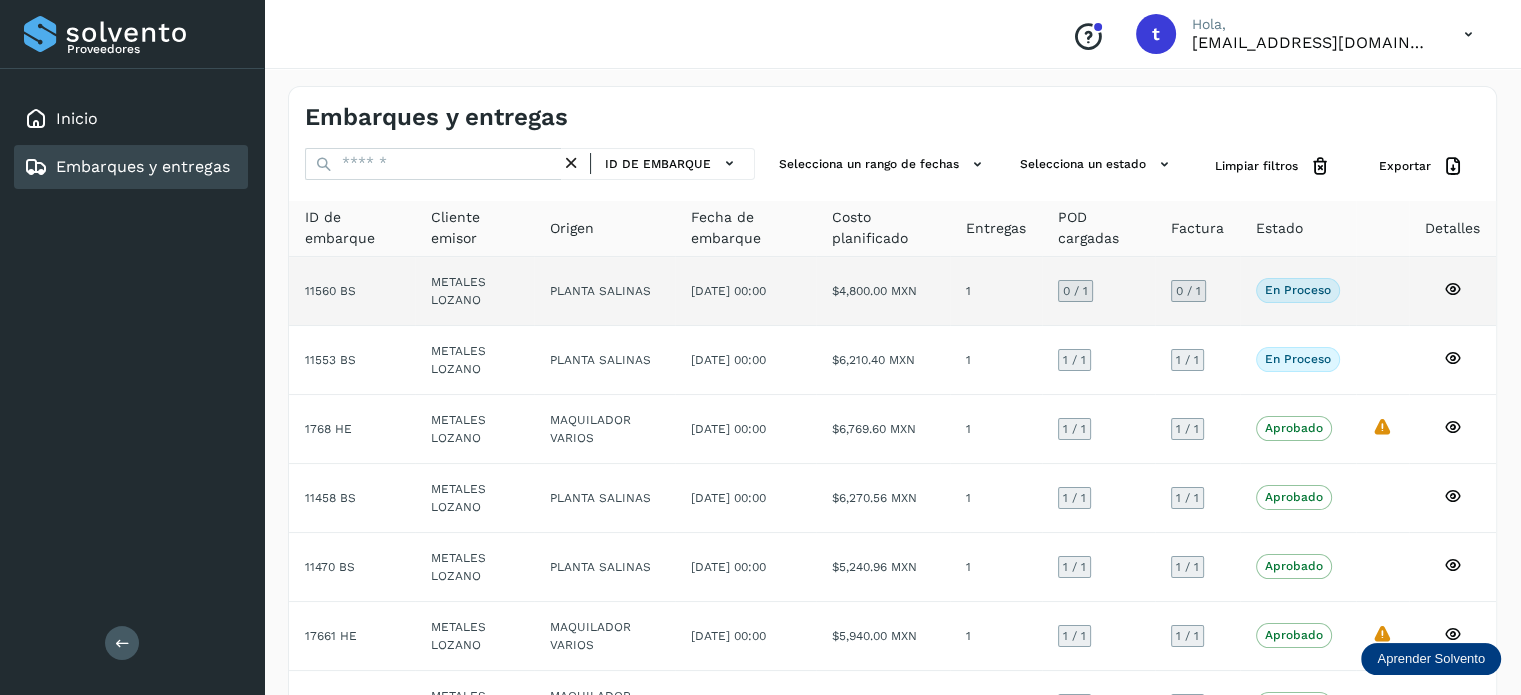 click on "En proceso" 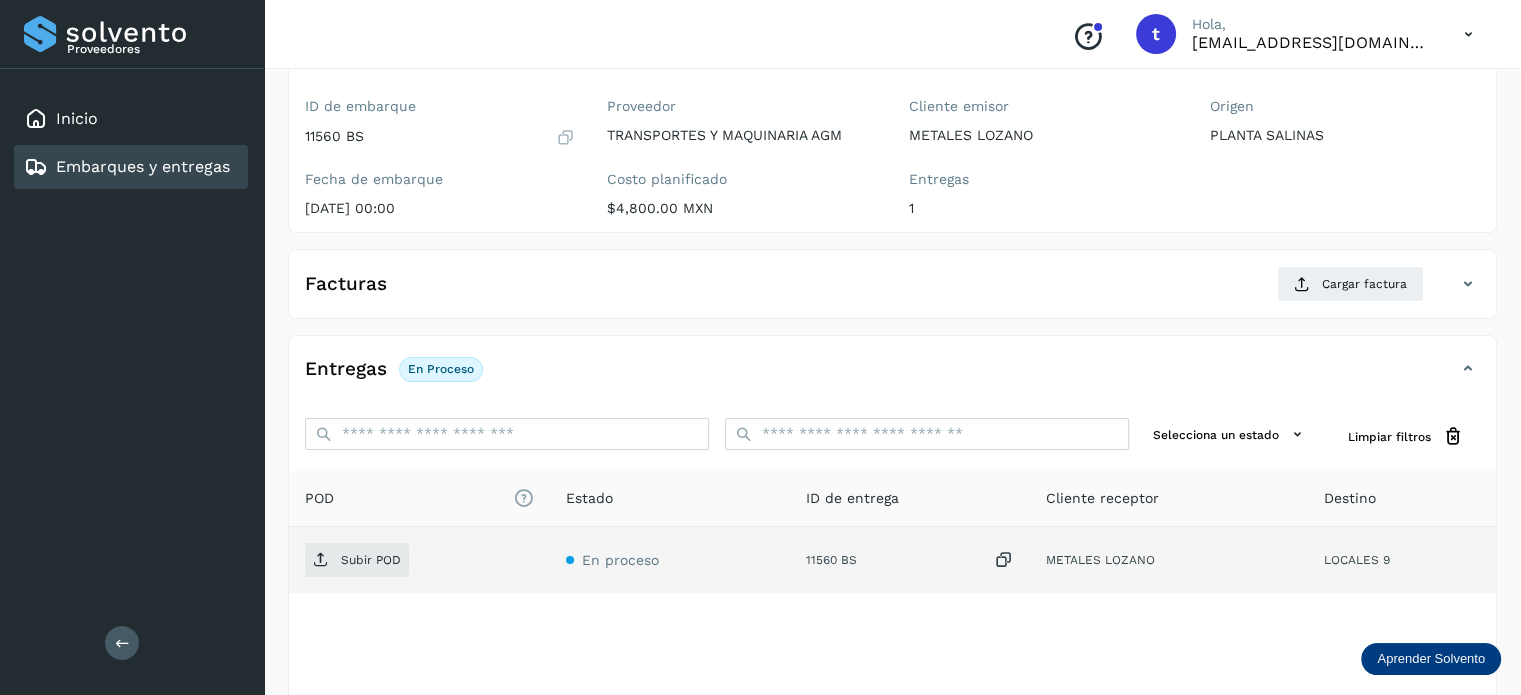 scroll, scrollTop: 200, scrollLeft: 0, axis: vertical 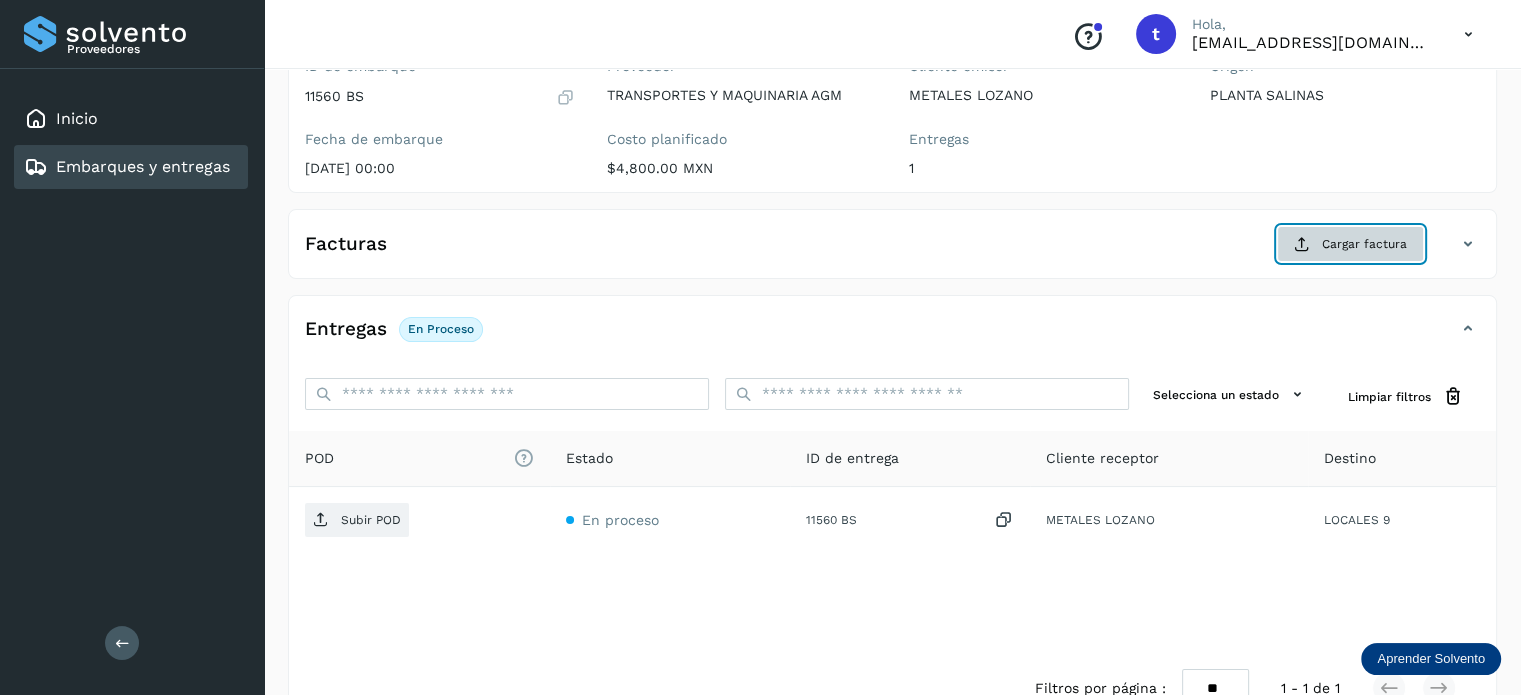 click on "Cargar factura" 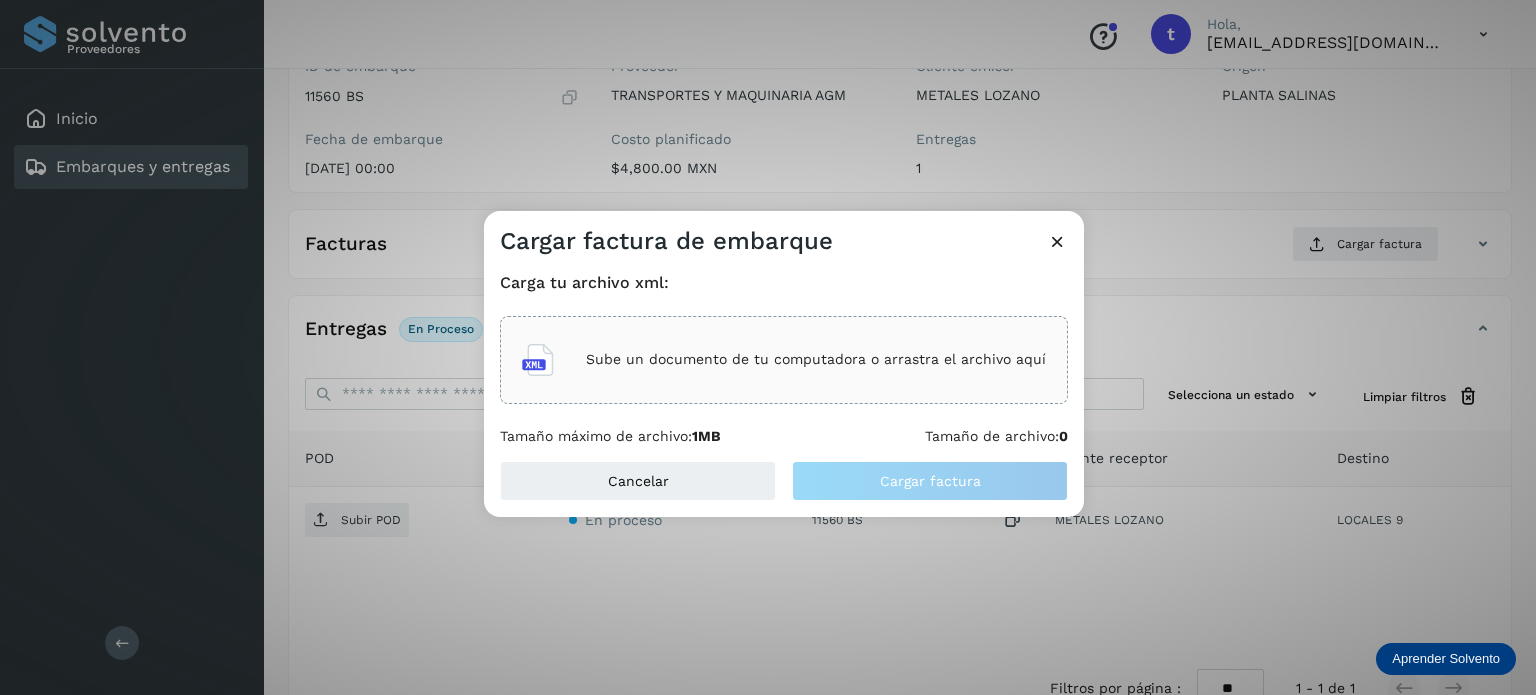 click on "Sube un documento de tu computadora o arrastra el archivo aquí" at bounding box center (816, 359) 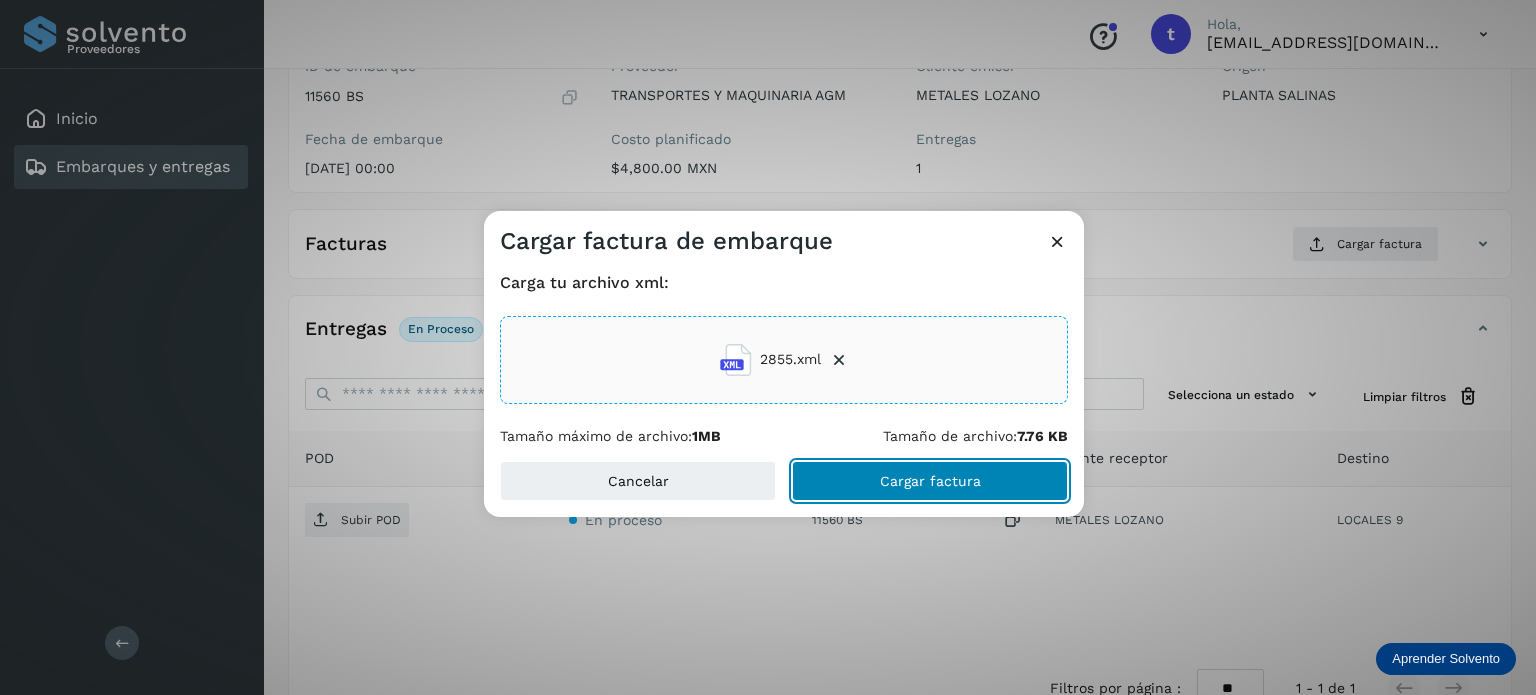 click on "Cargar factura" 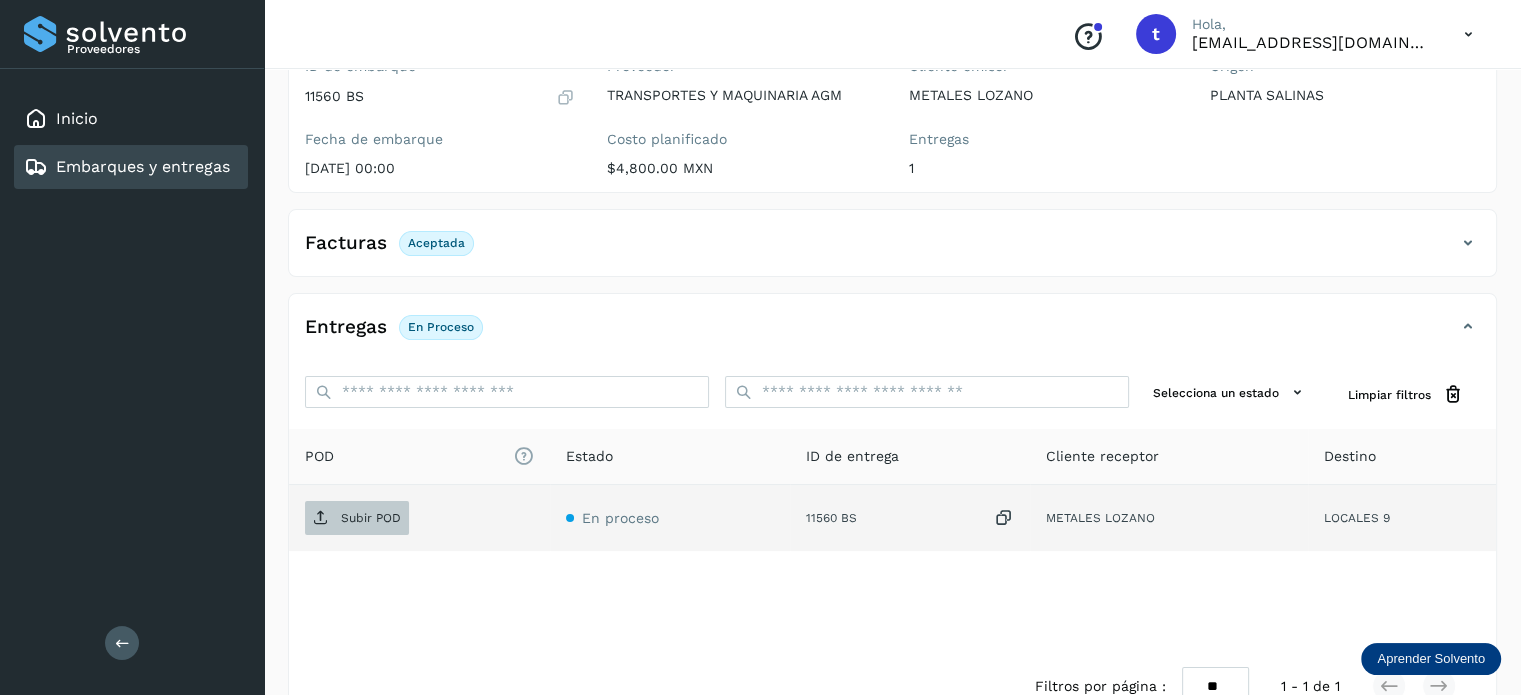 click on "Subir POD" at bounding box center (371, 518) 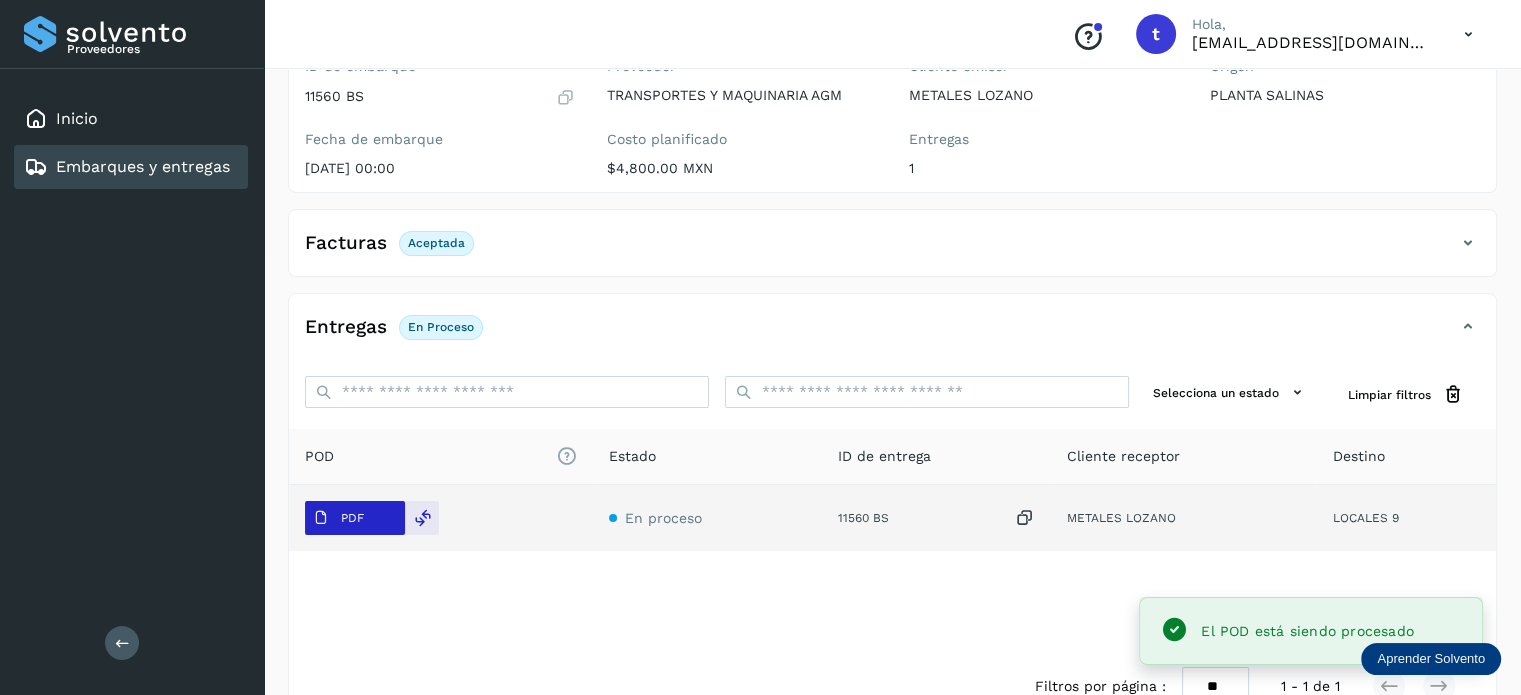 click on "PDF" at bounding box center [352, 518] 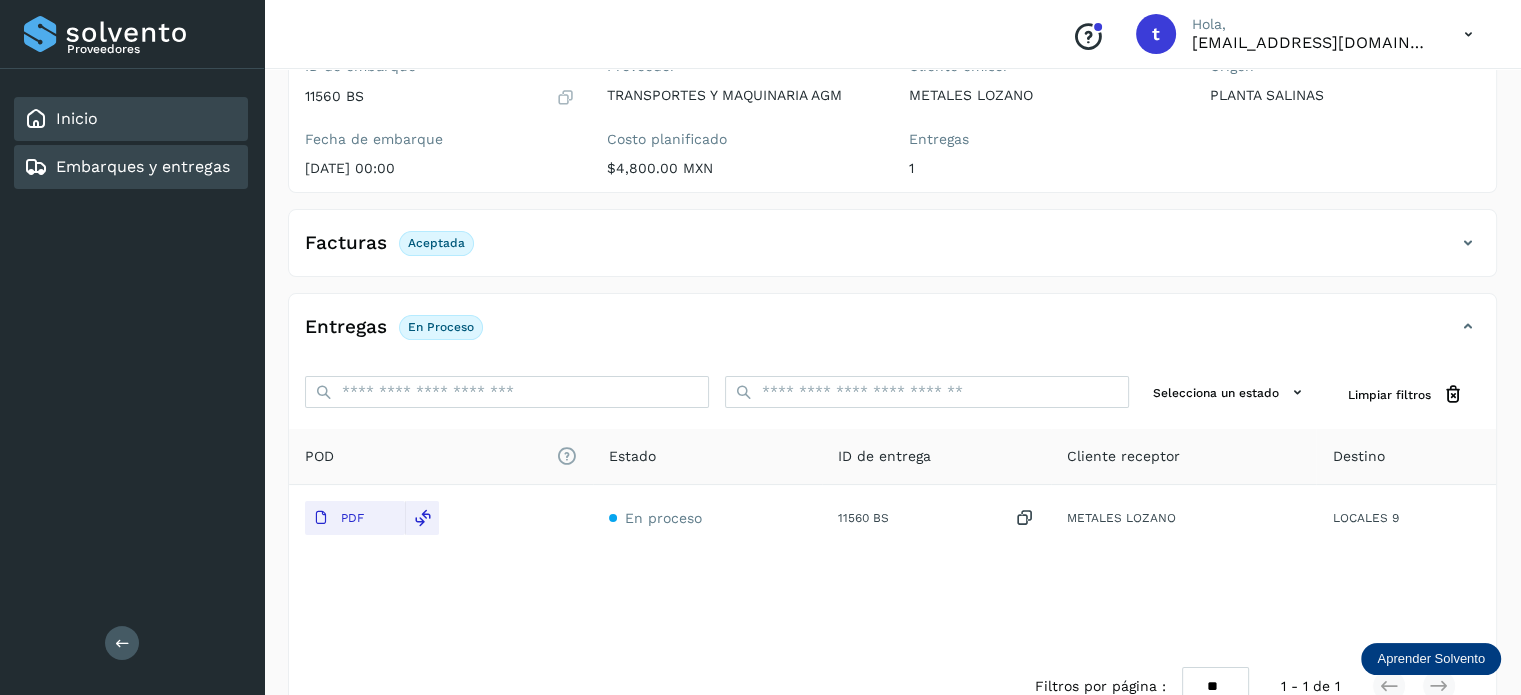 click on "Inicio" 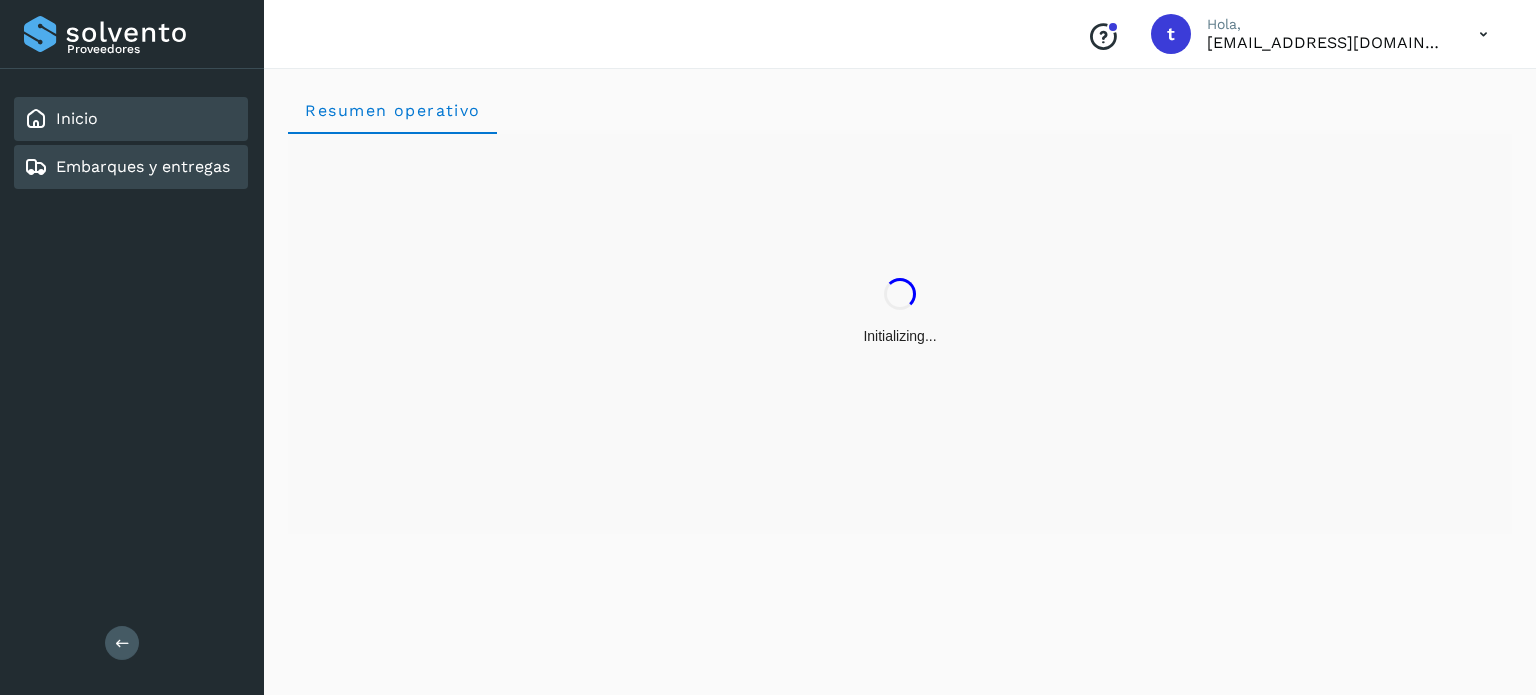 click on "Embarques y entregas" at bounding box center [143, 166] 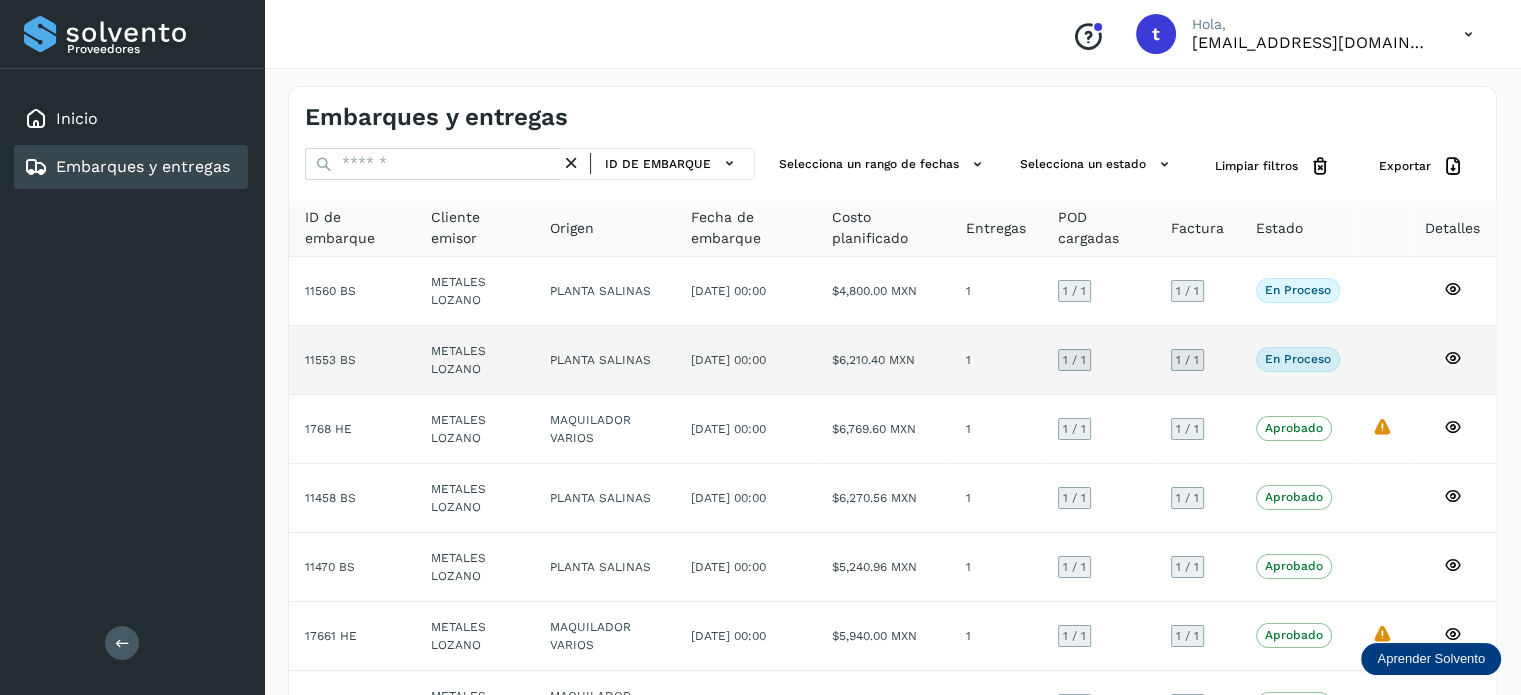 click on "1 / 1" 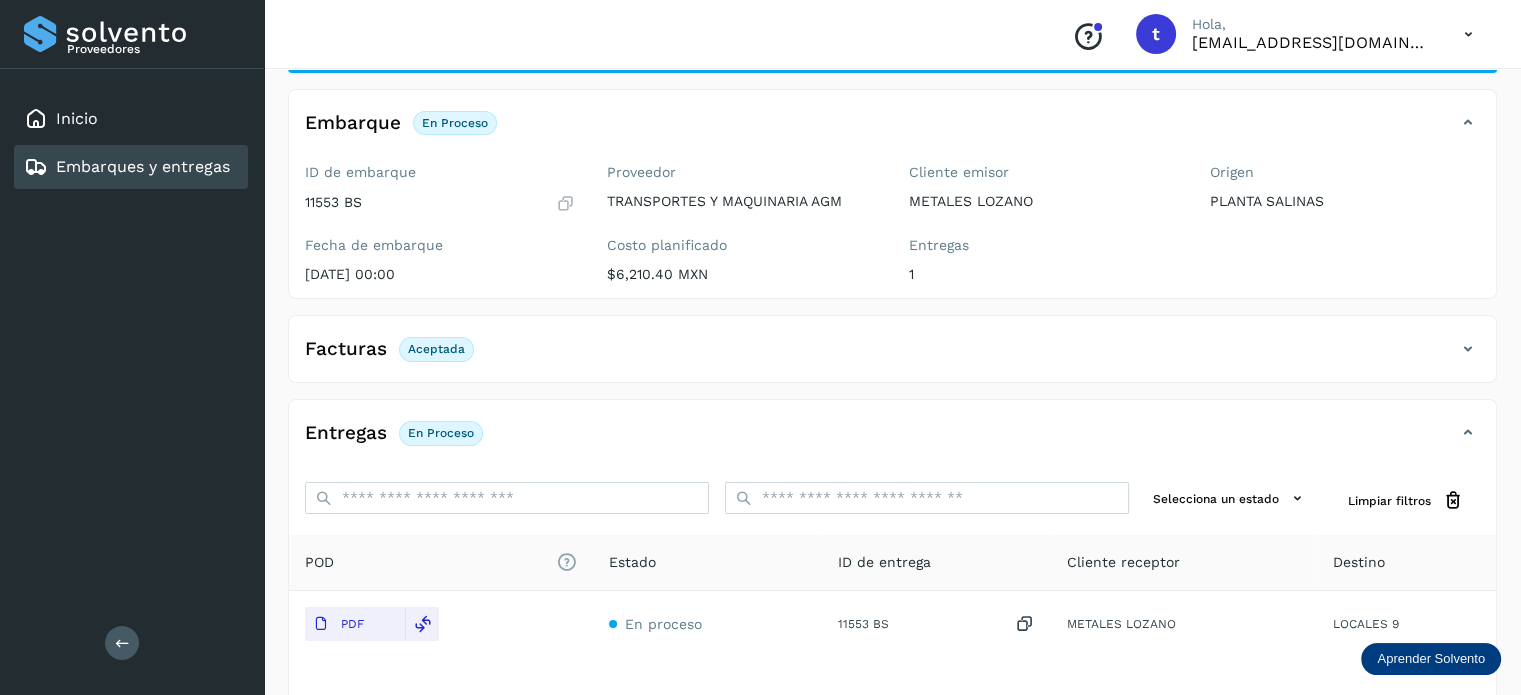 scroll, scrollTop: 250, scrollLeft: 0, axis: vertical 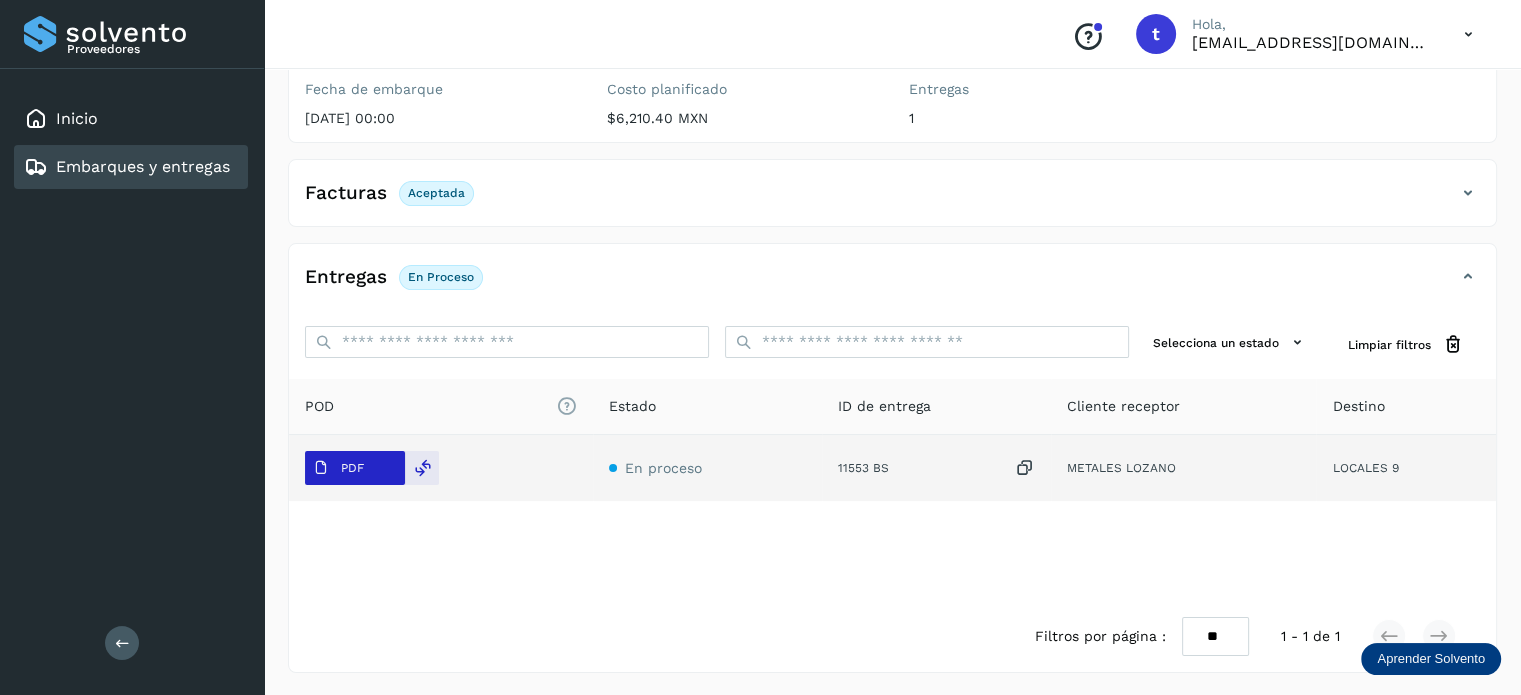 click on "PDF" at bounding box center (338, 468) 